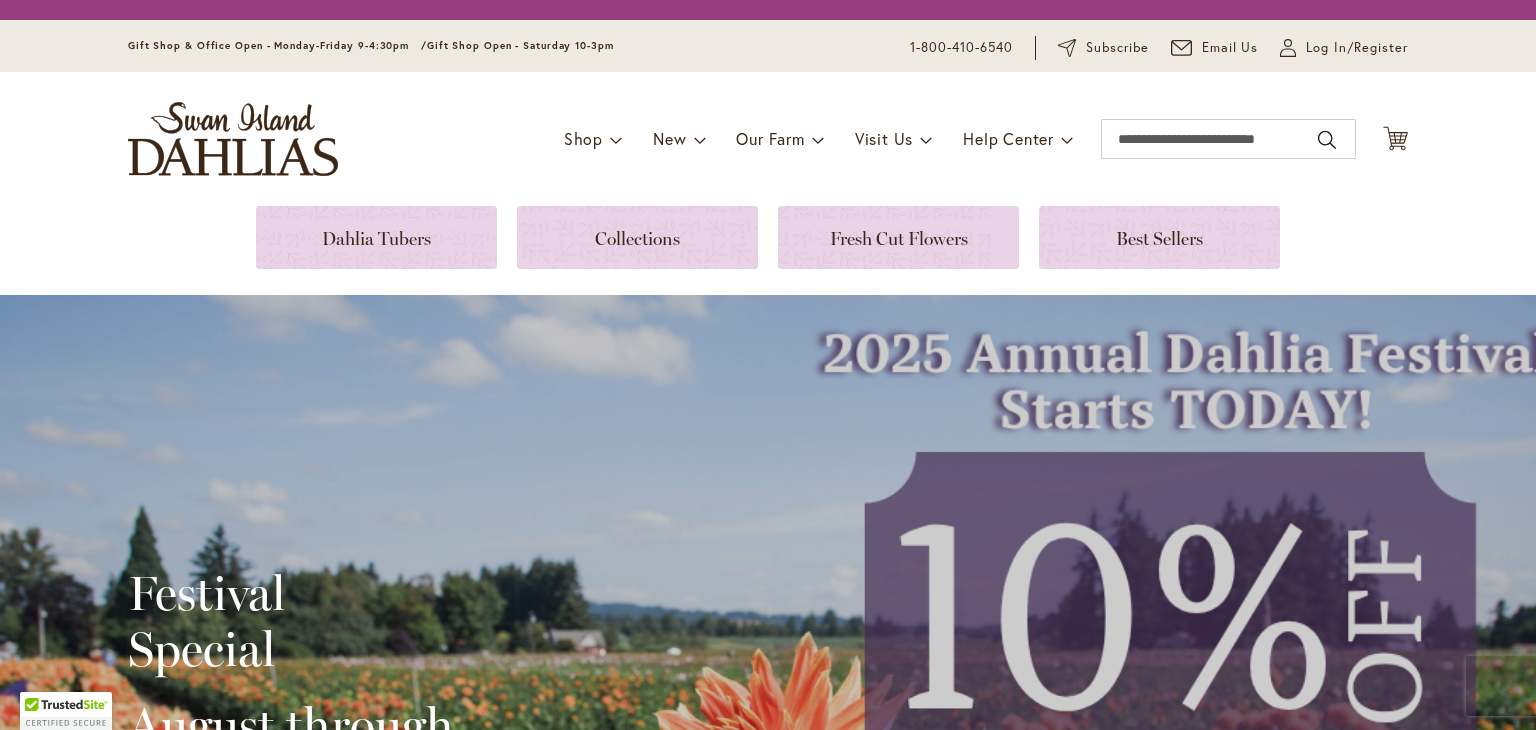 scroll, scrollTop: 0, scrollLeft: 0, axis: both 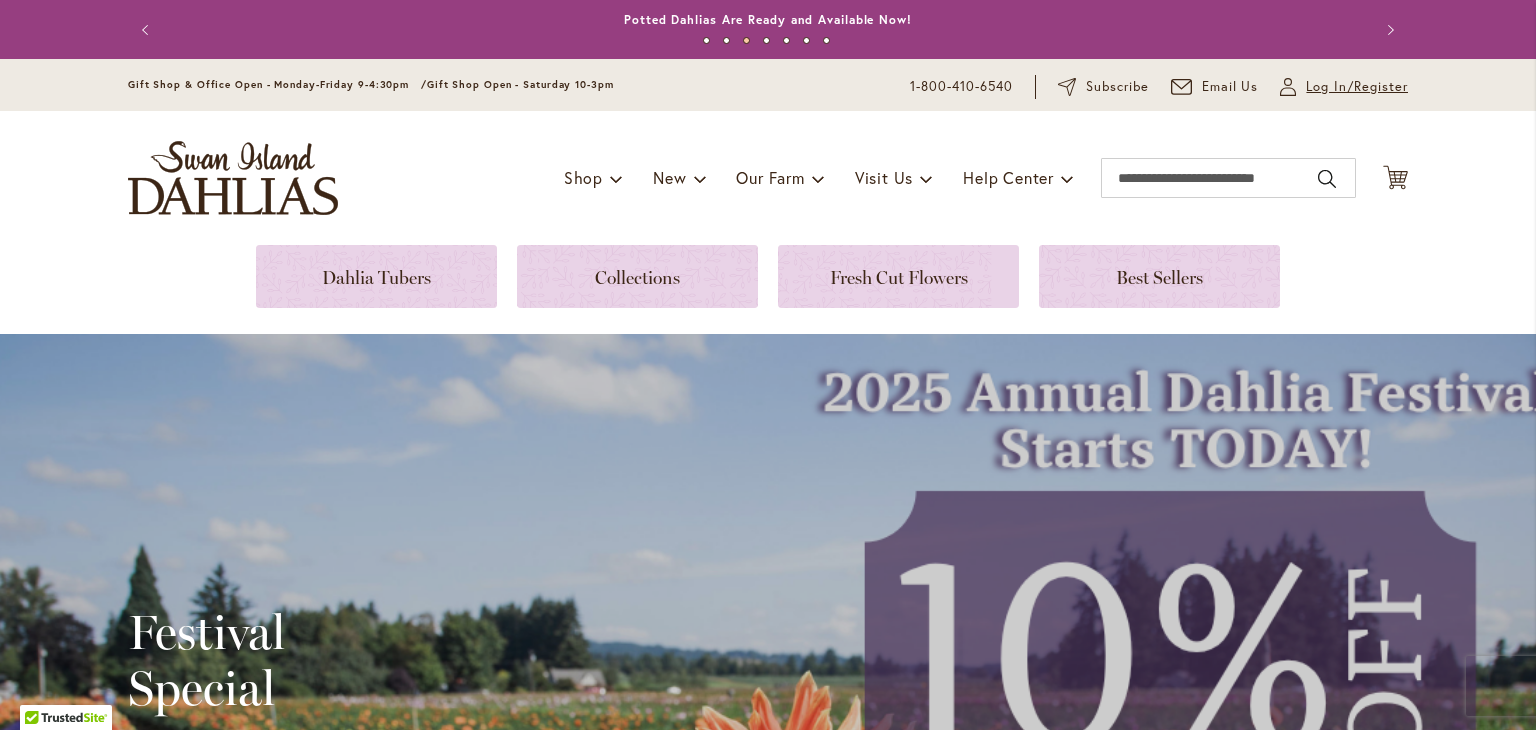 type on "**********" 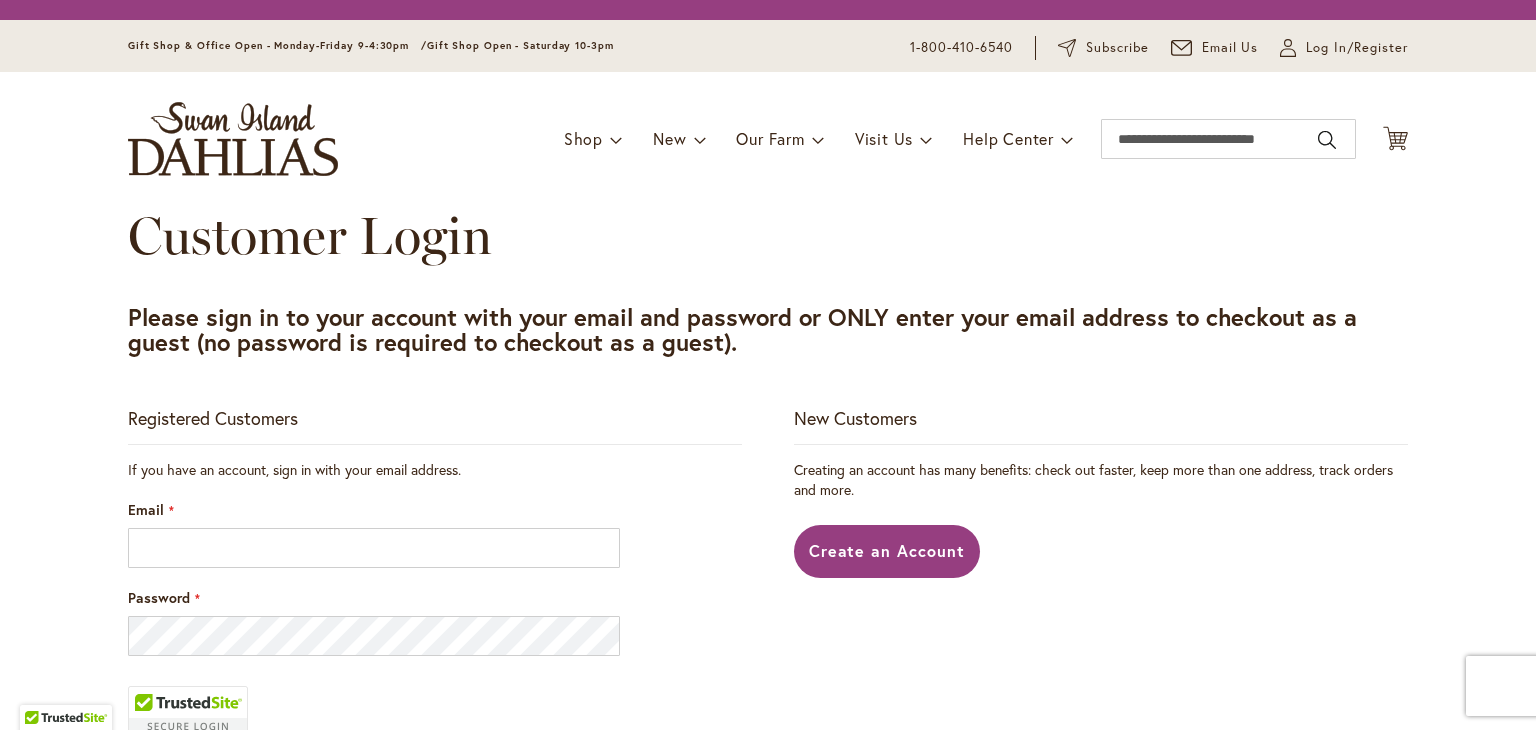 scroll, scrollTop: 0, scrollLeft: 0, axis: both 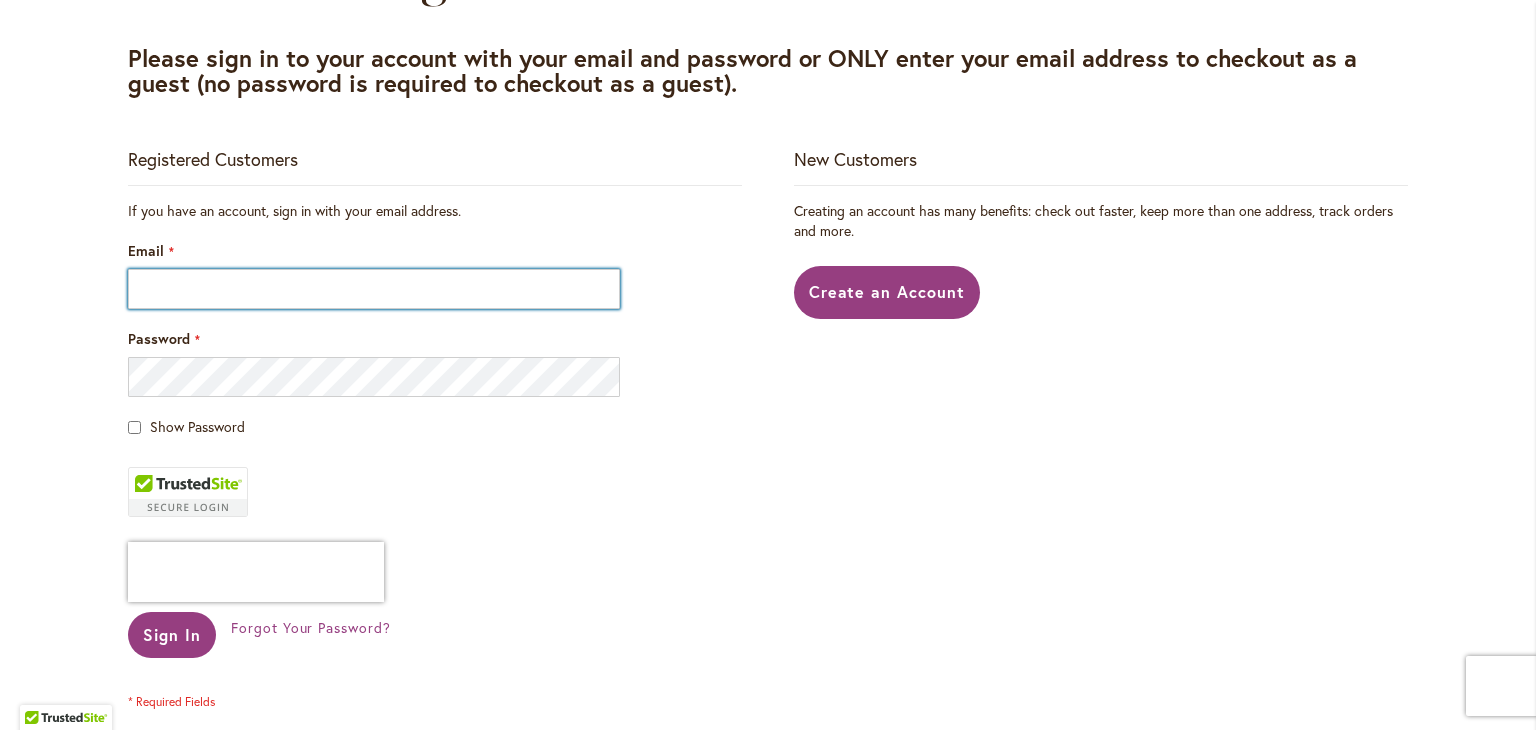 type on "**********" 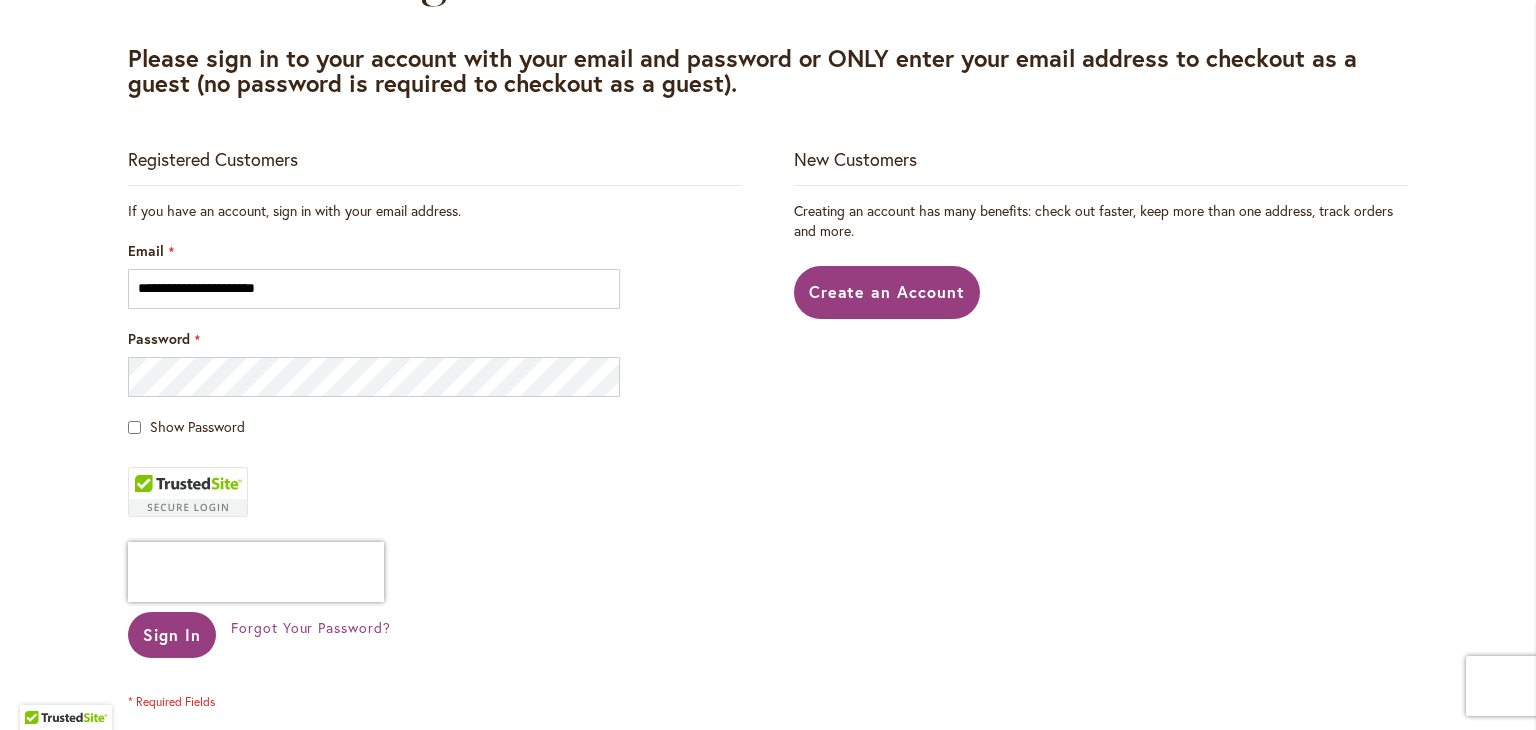 type on "**********" 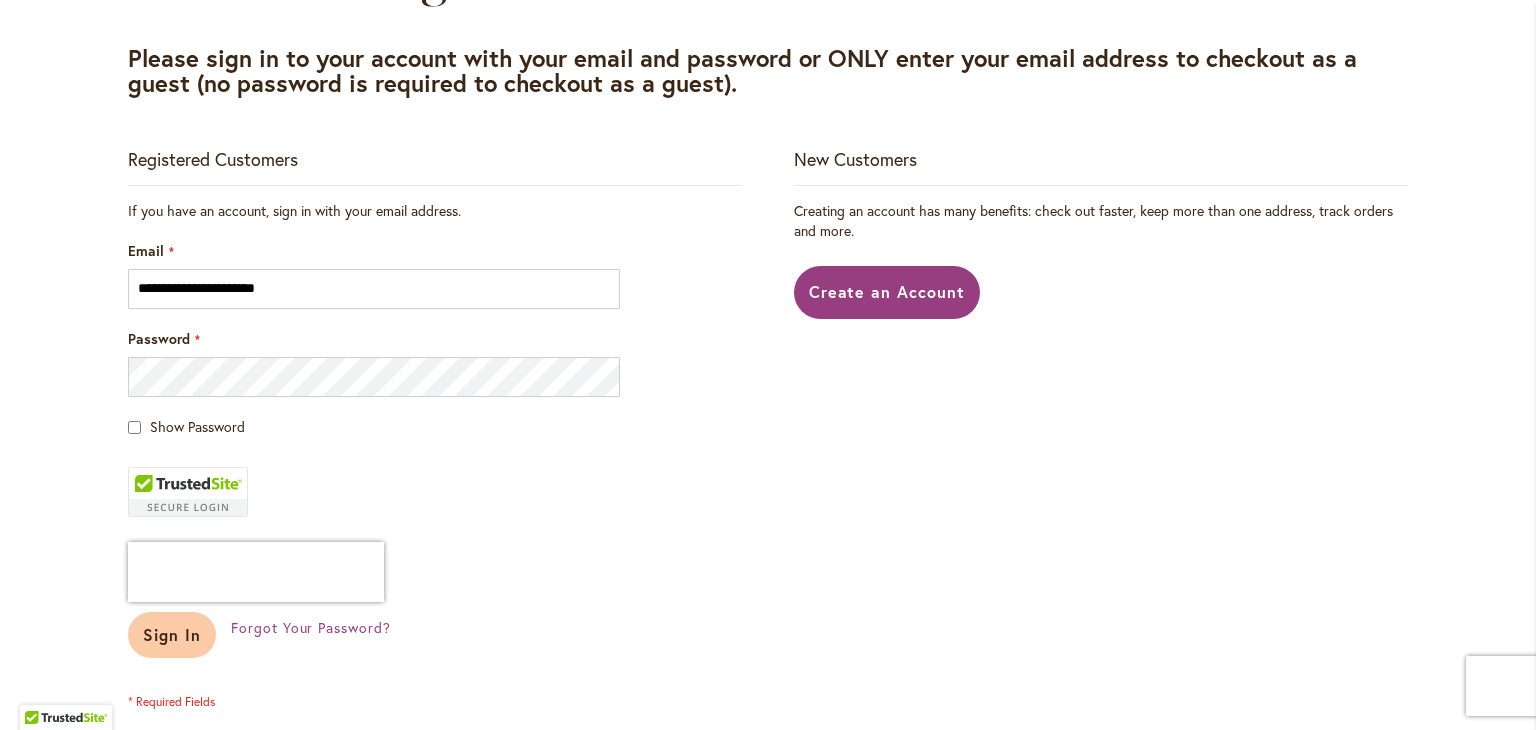 click on "Sign In" at bounding box center [172, 634] 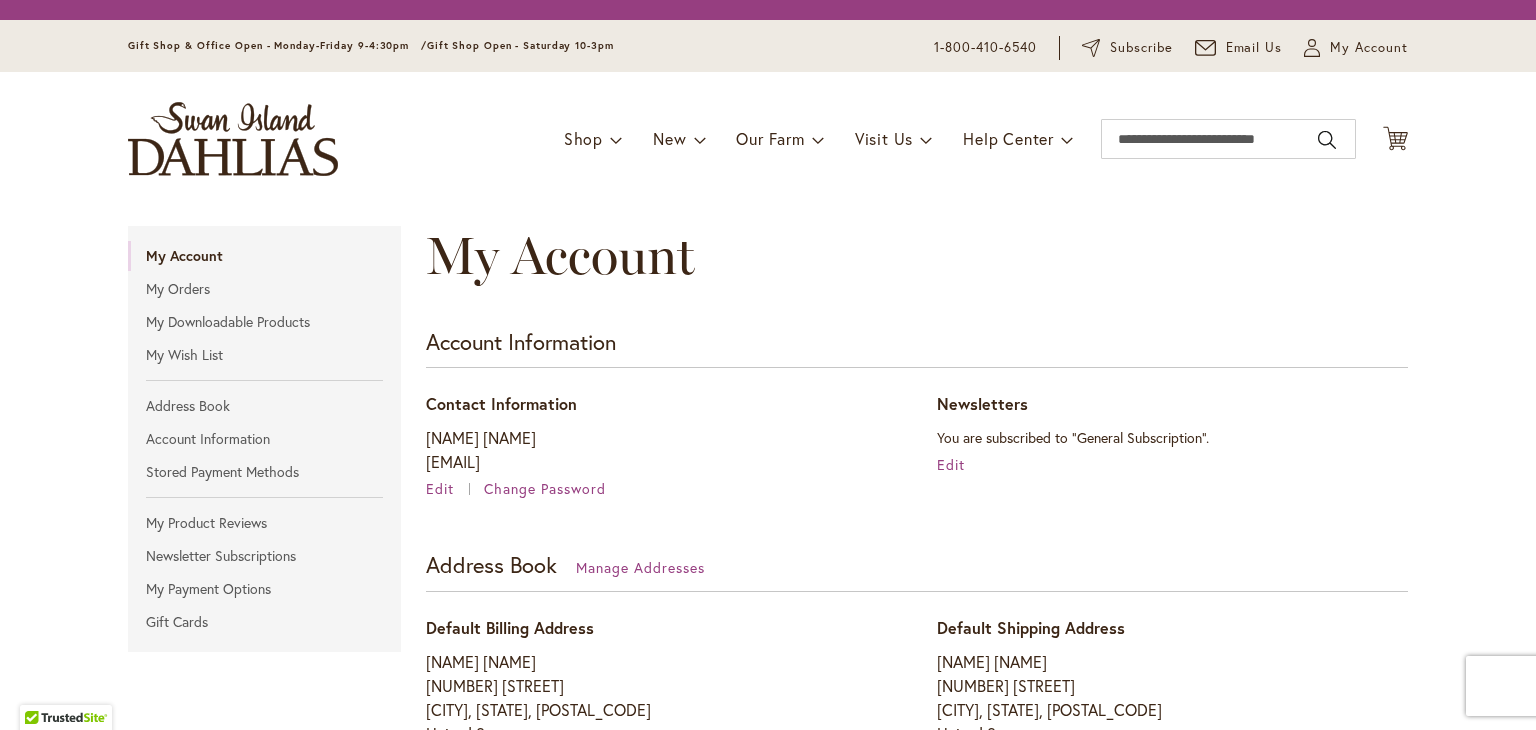 scroll, scrollTop: 0, scrollLeft: 0, axis: both 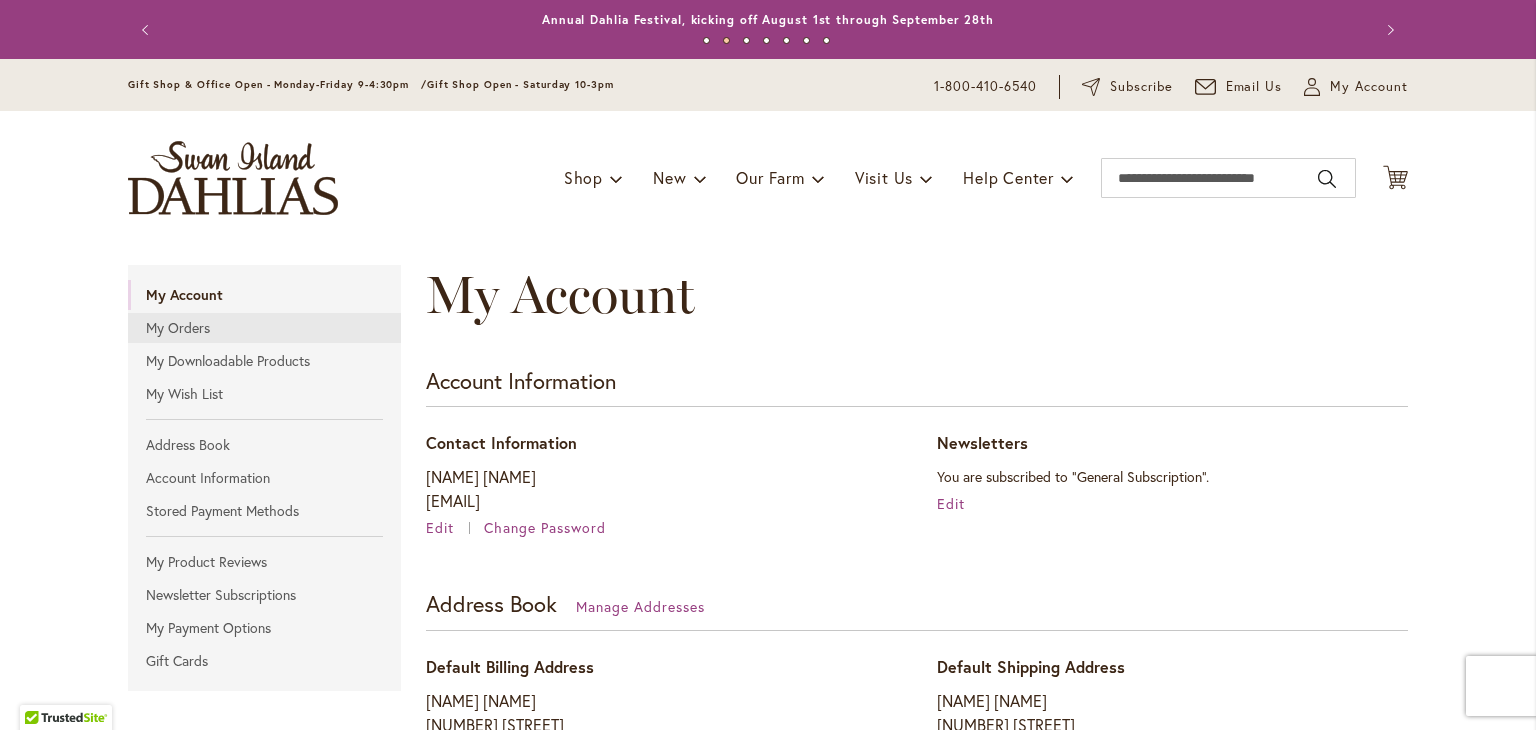 type on "**********" 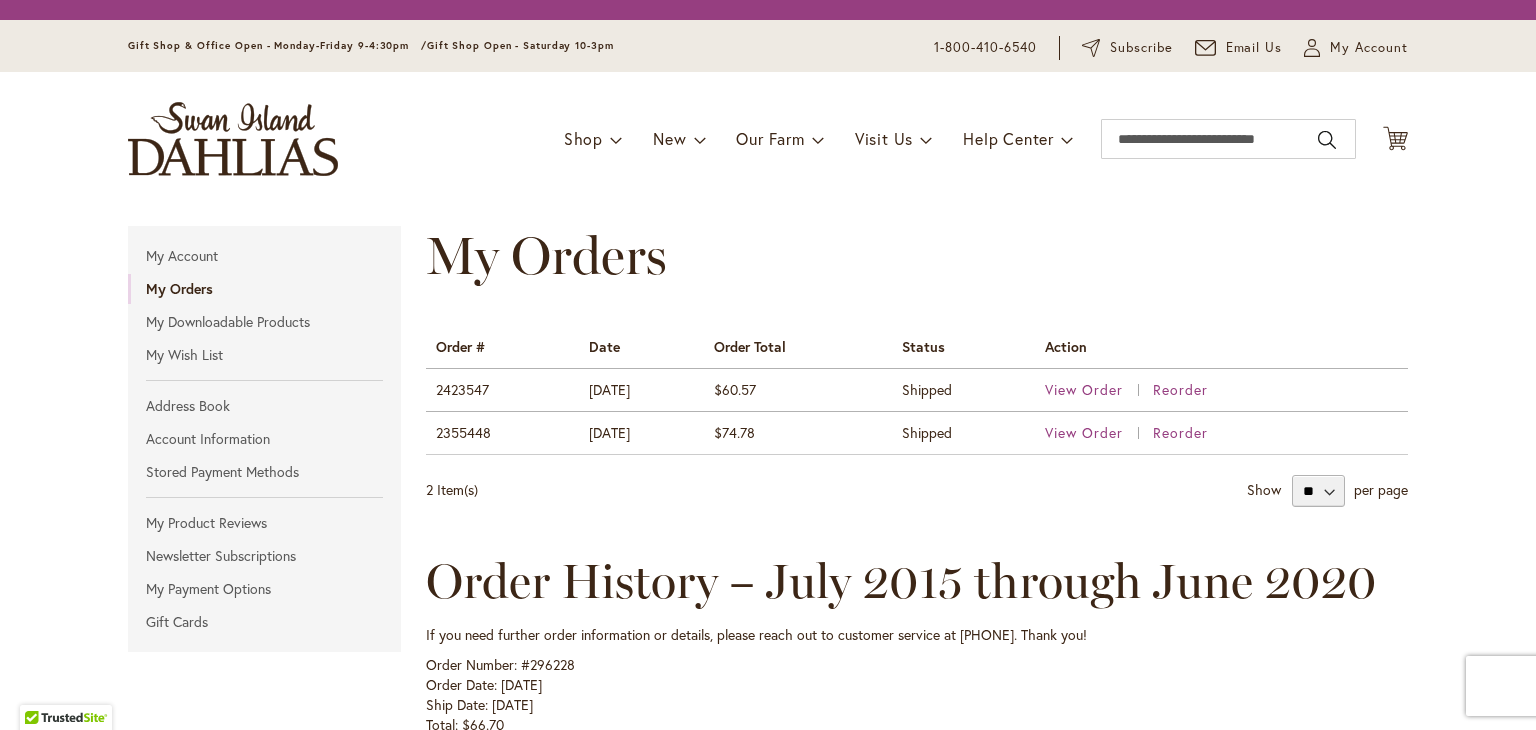 scroll, scrollTop: 0, scrollLeft: 0, axis: both 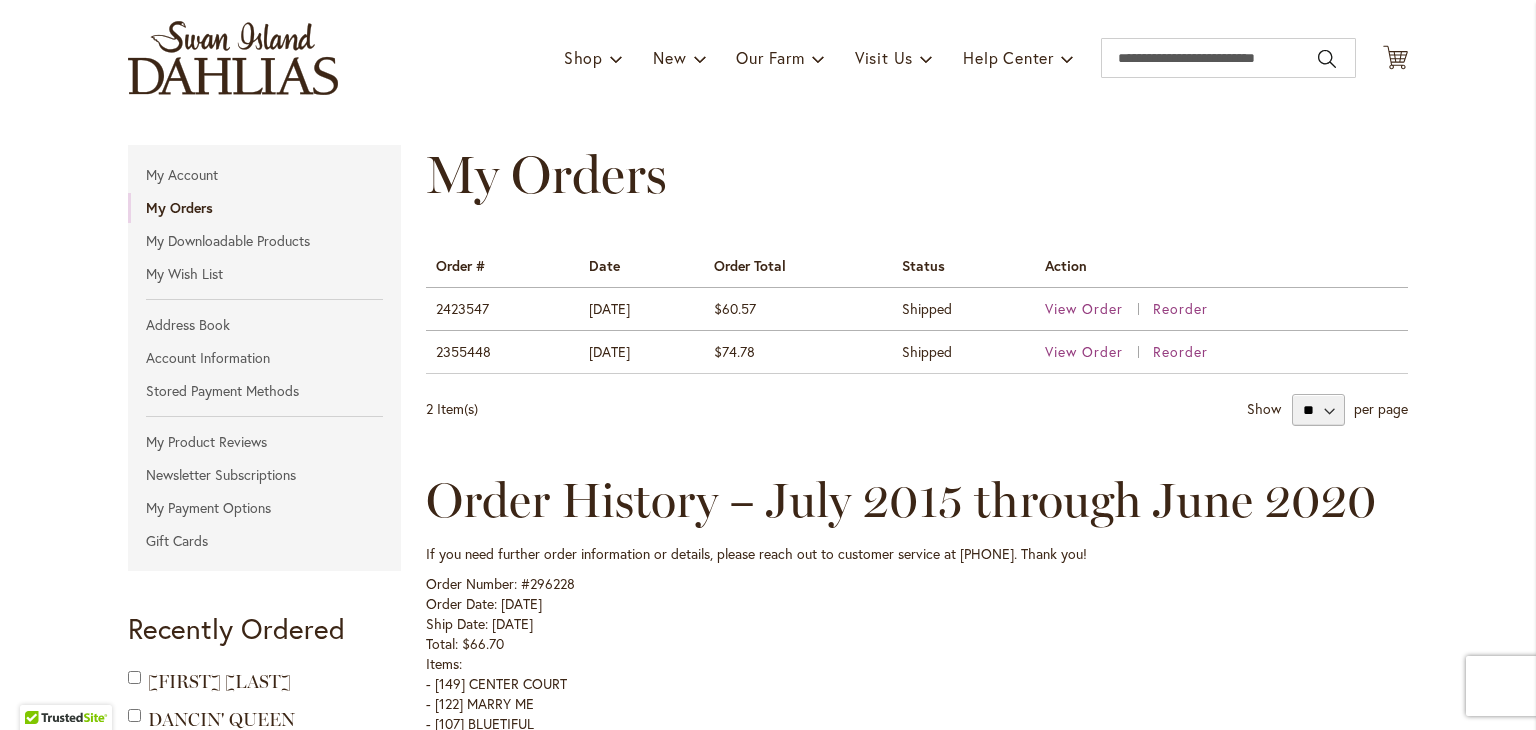 type on "**********" 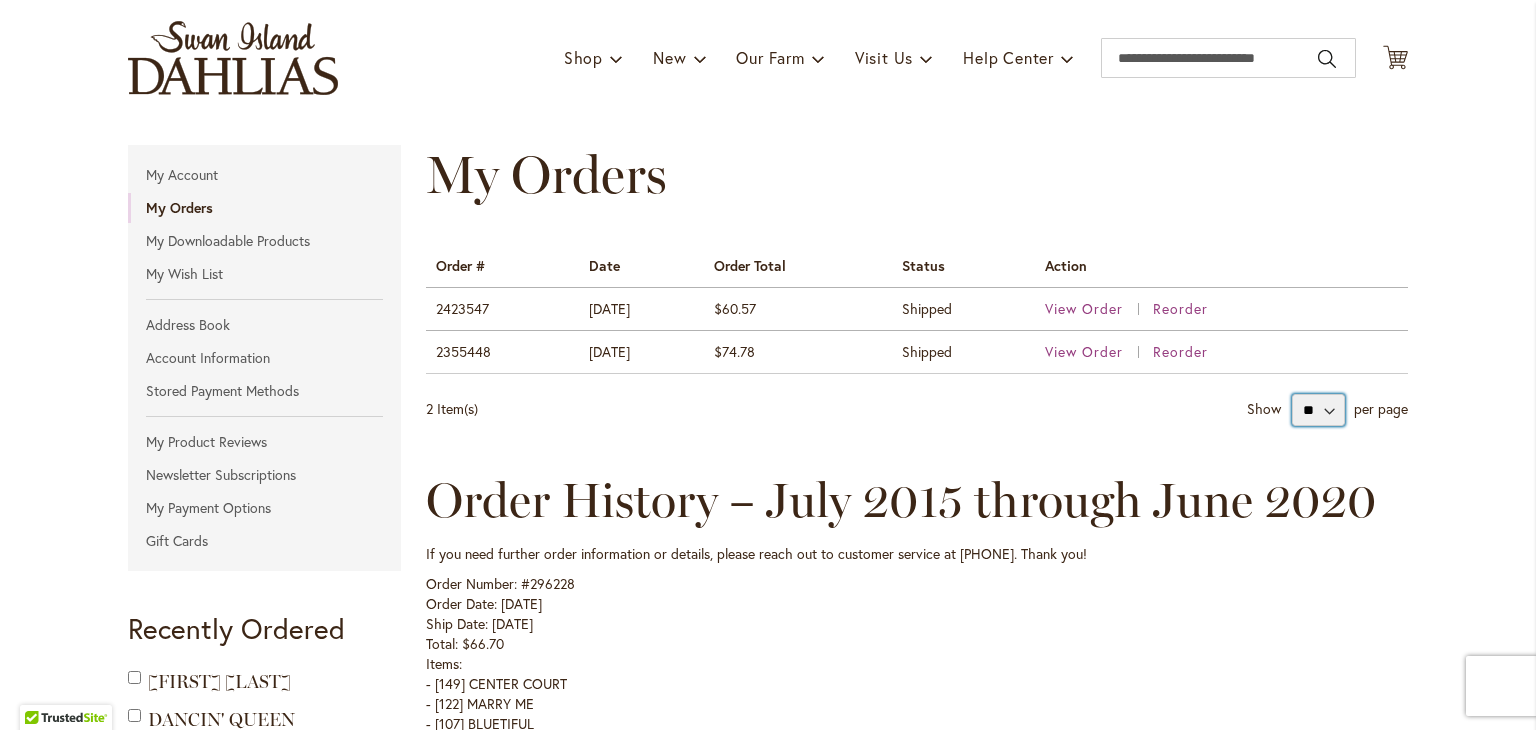 click on "**
**
**" at bounding box center (1318, 410) 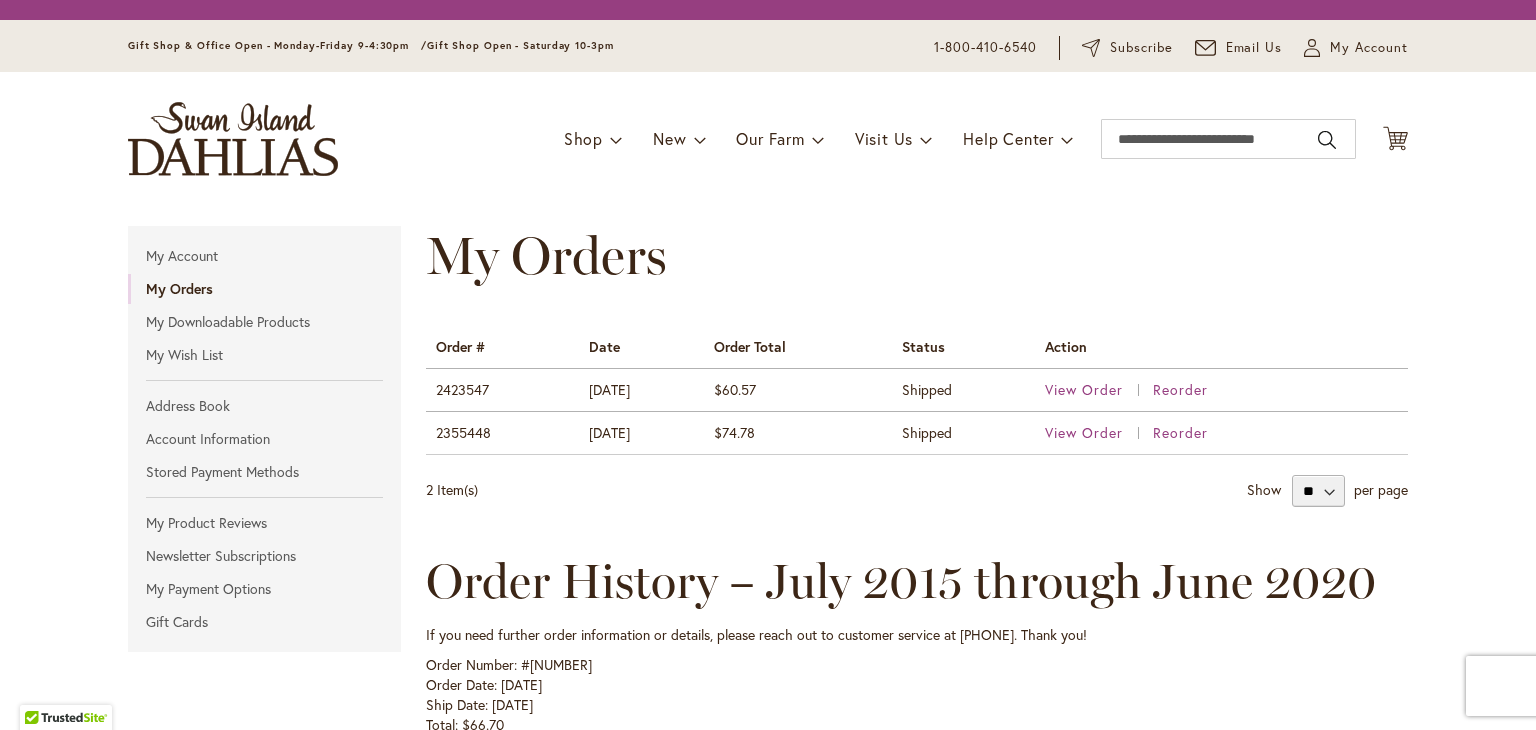 scroll, scrollTop: 0, scrollLeft: 0, axis: both 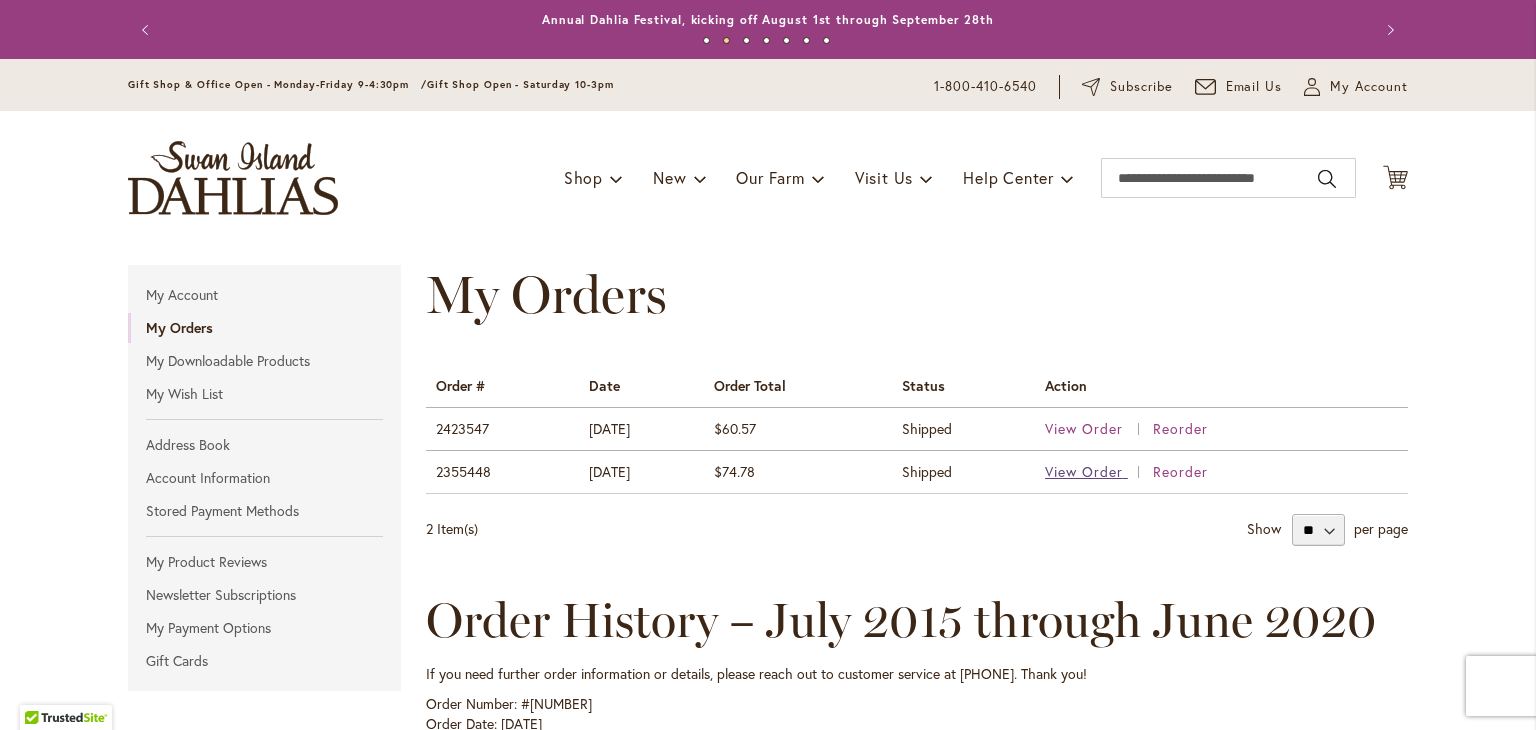 type on "**********" 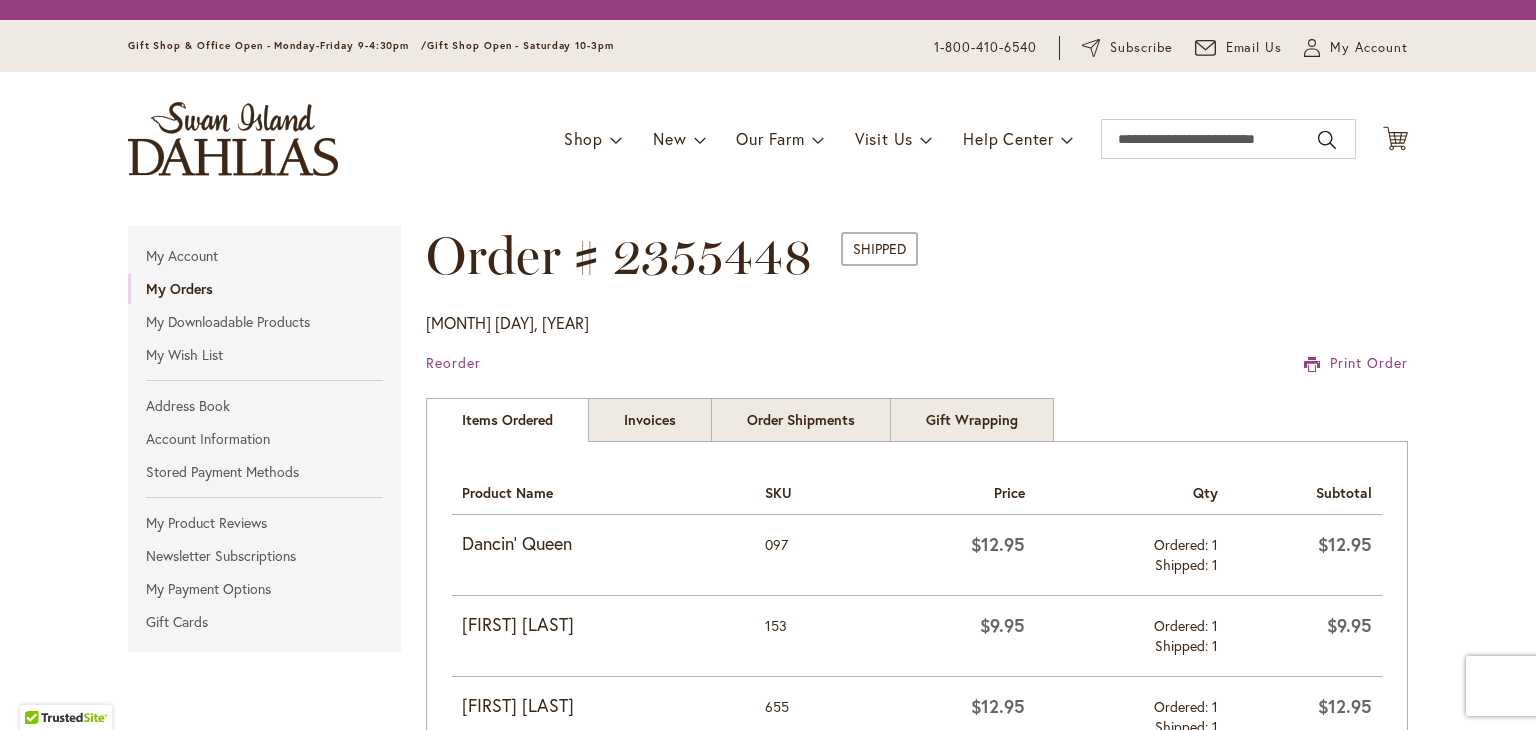 scroll, scrollTop: 0, scrollLeft: 0, axis: both 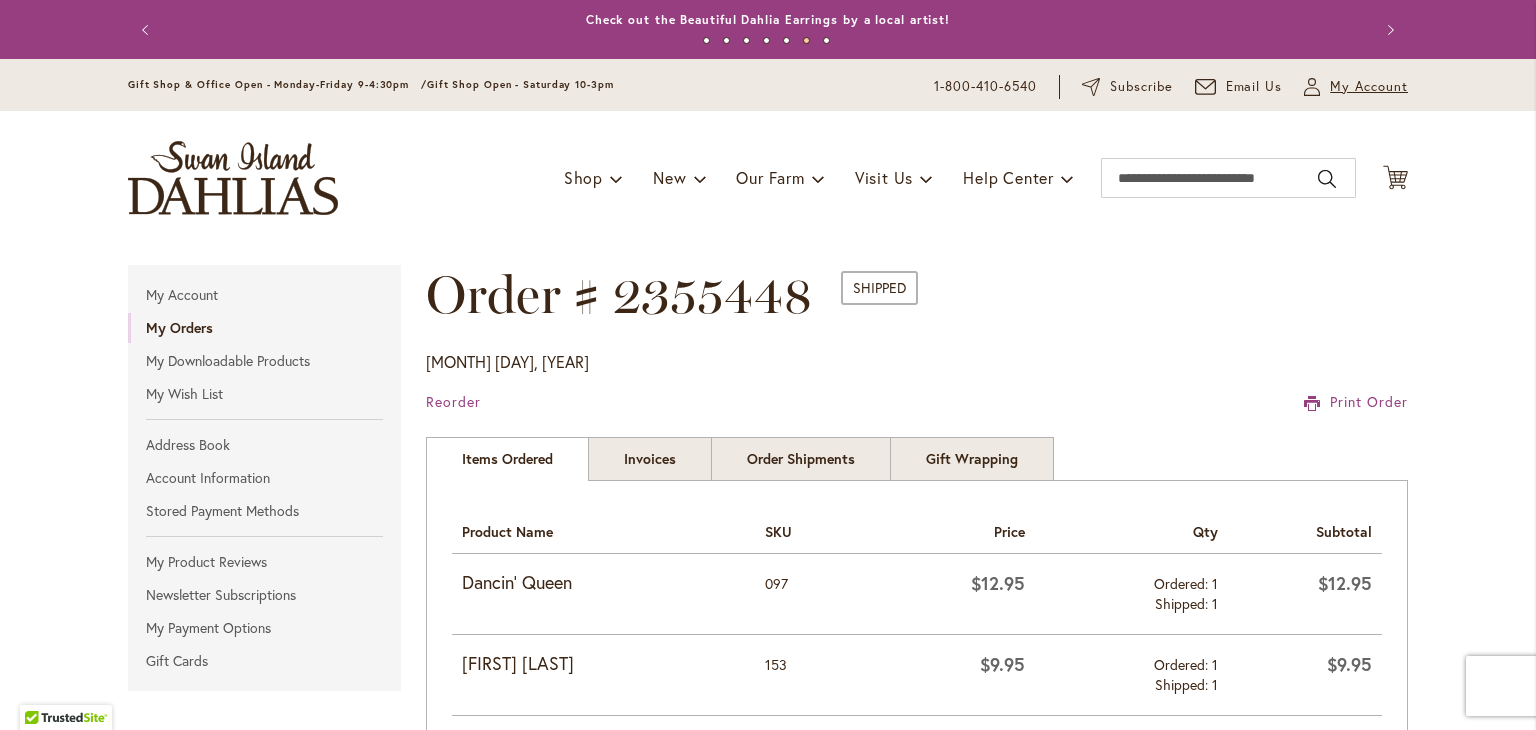 type on "**********" 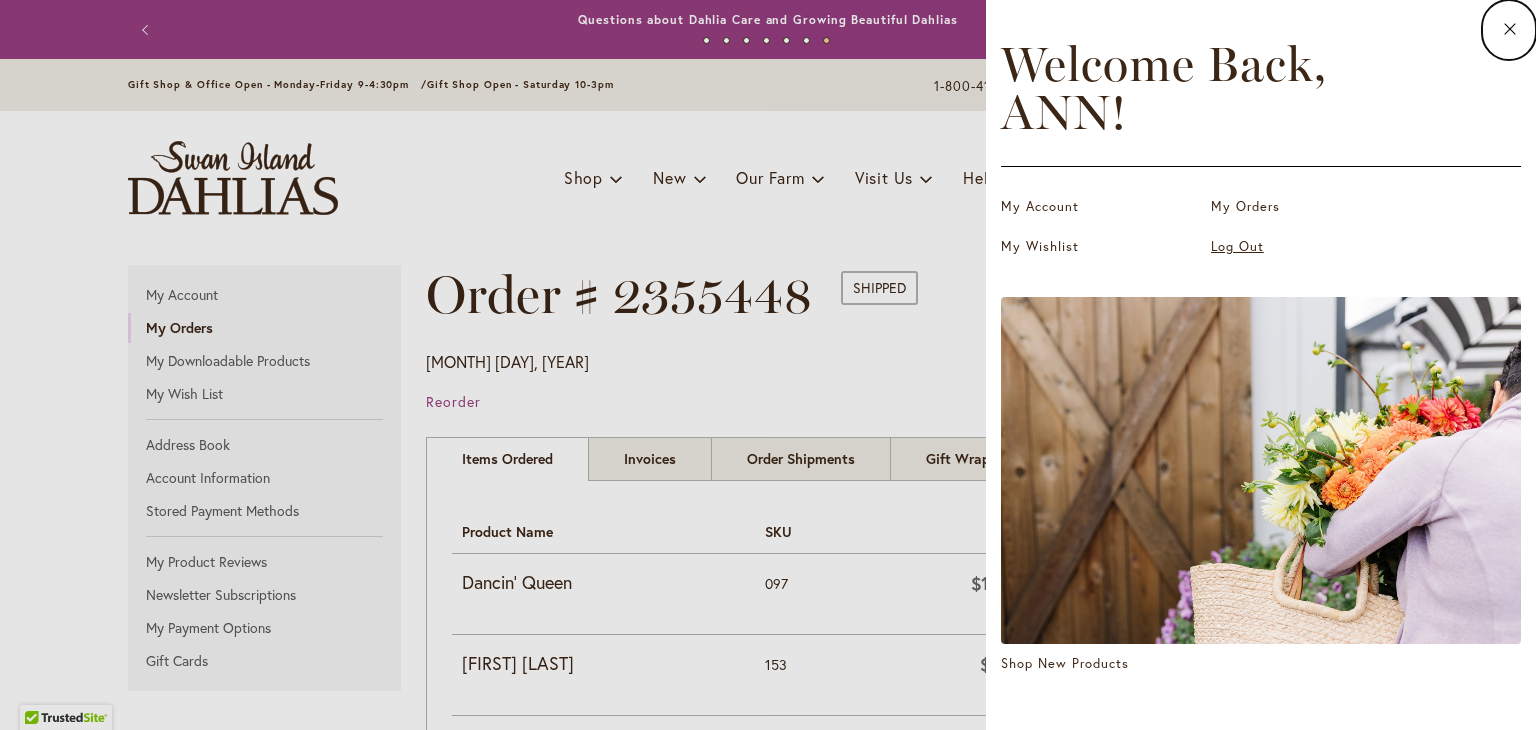 click on "Log Out" at bounding box center [1311, 247] 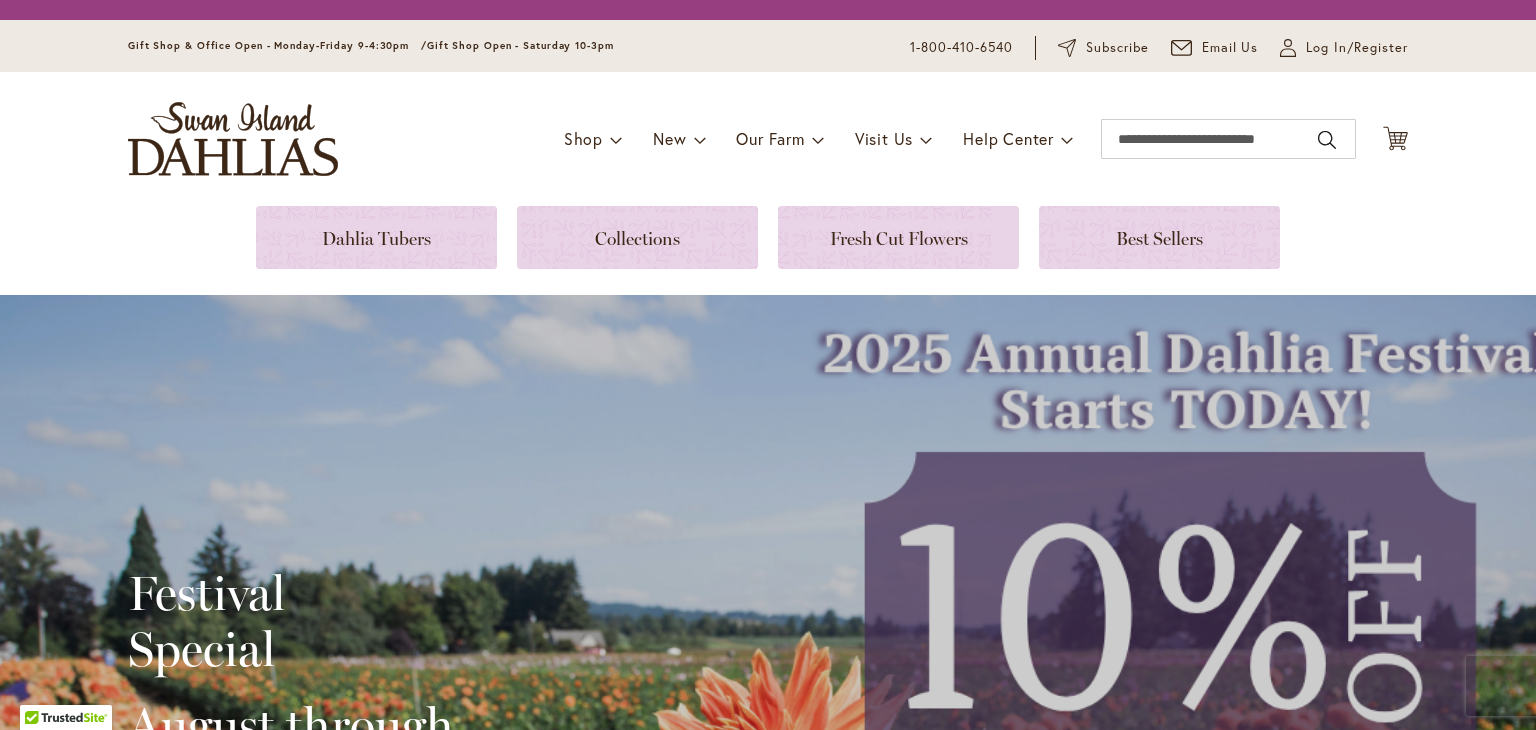 scroll, scrollTop: 0, scrollLeft: 0, axis: both 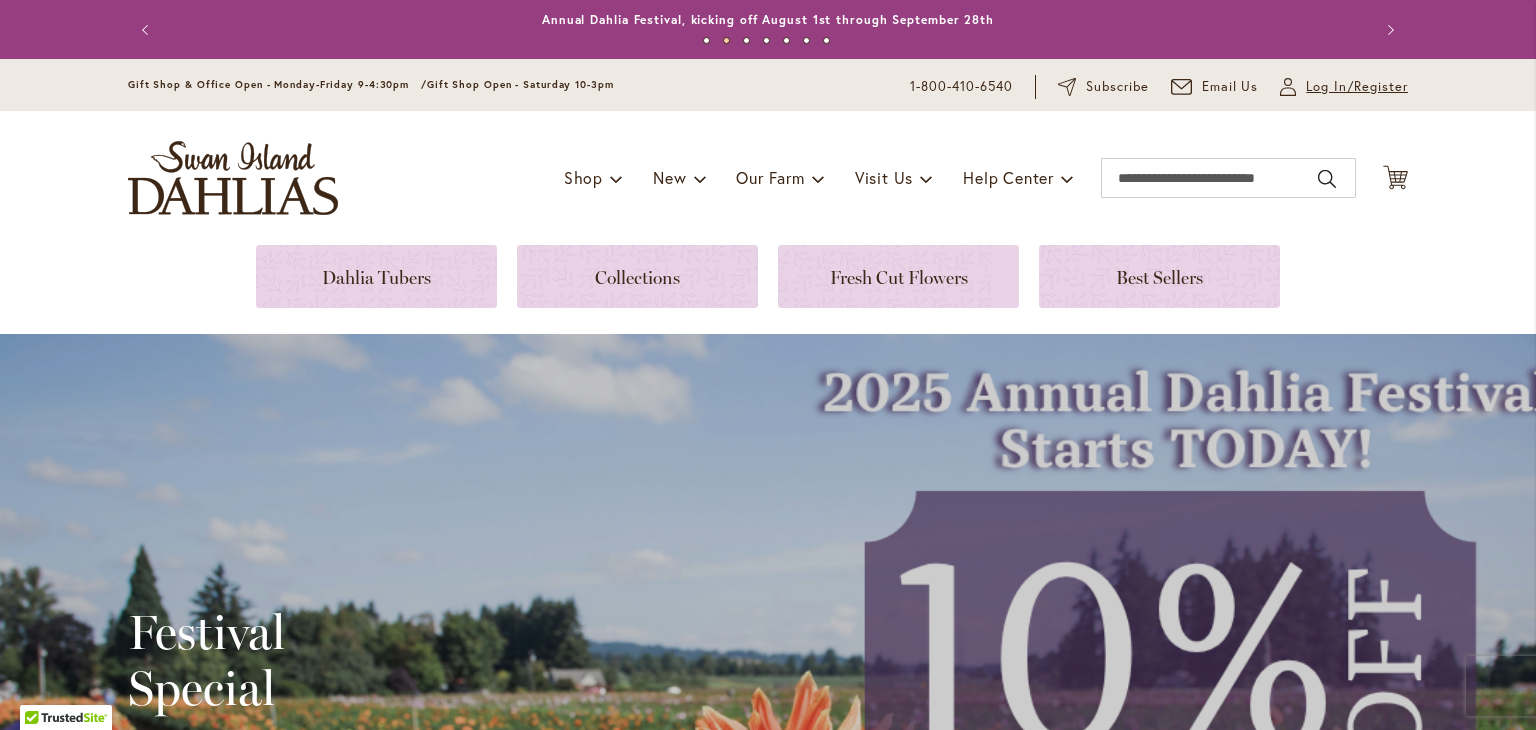 type on "**********" 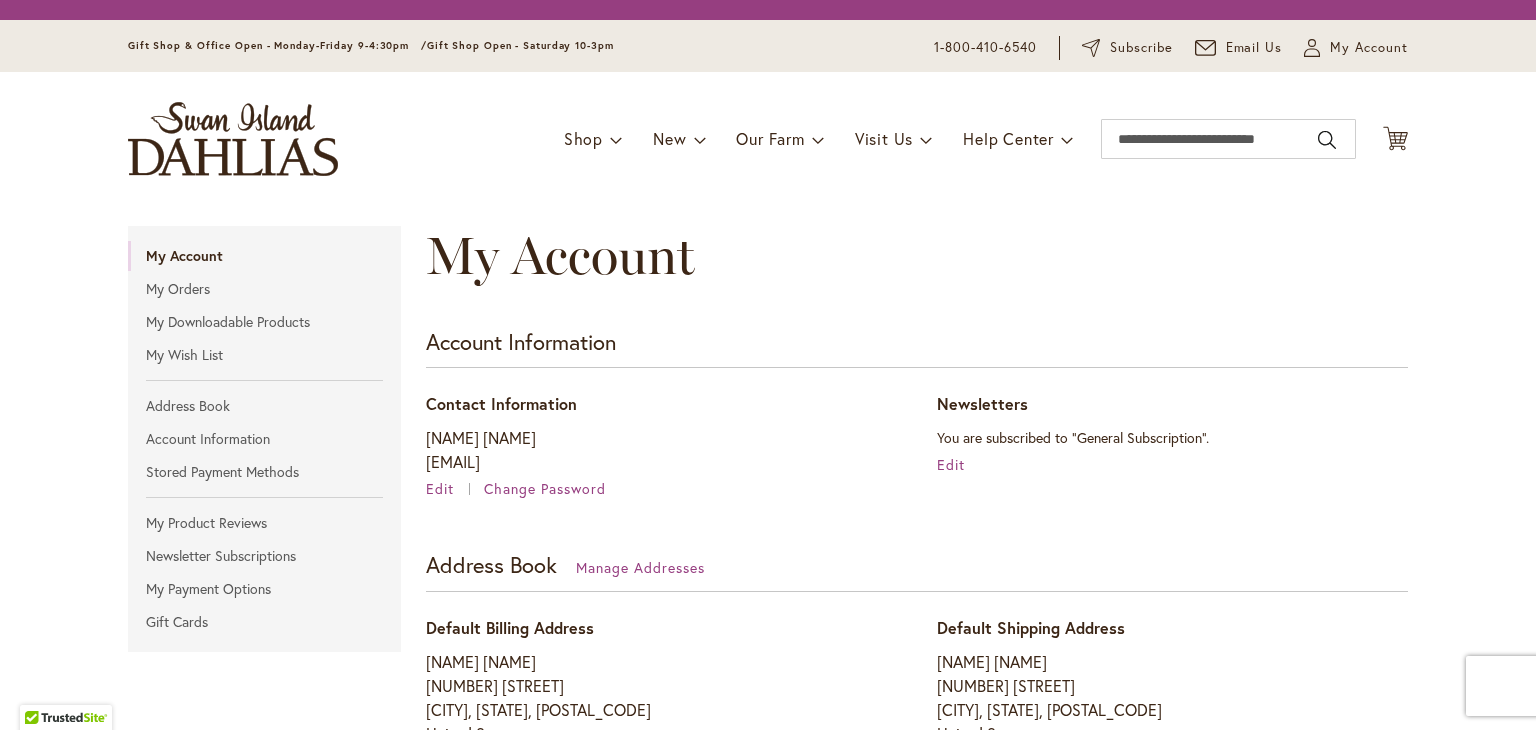 scroll, scrollTop: 0, scrollLeft: 0, axis: both 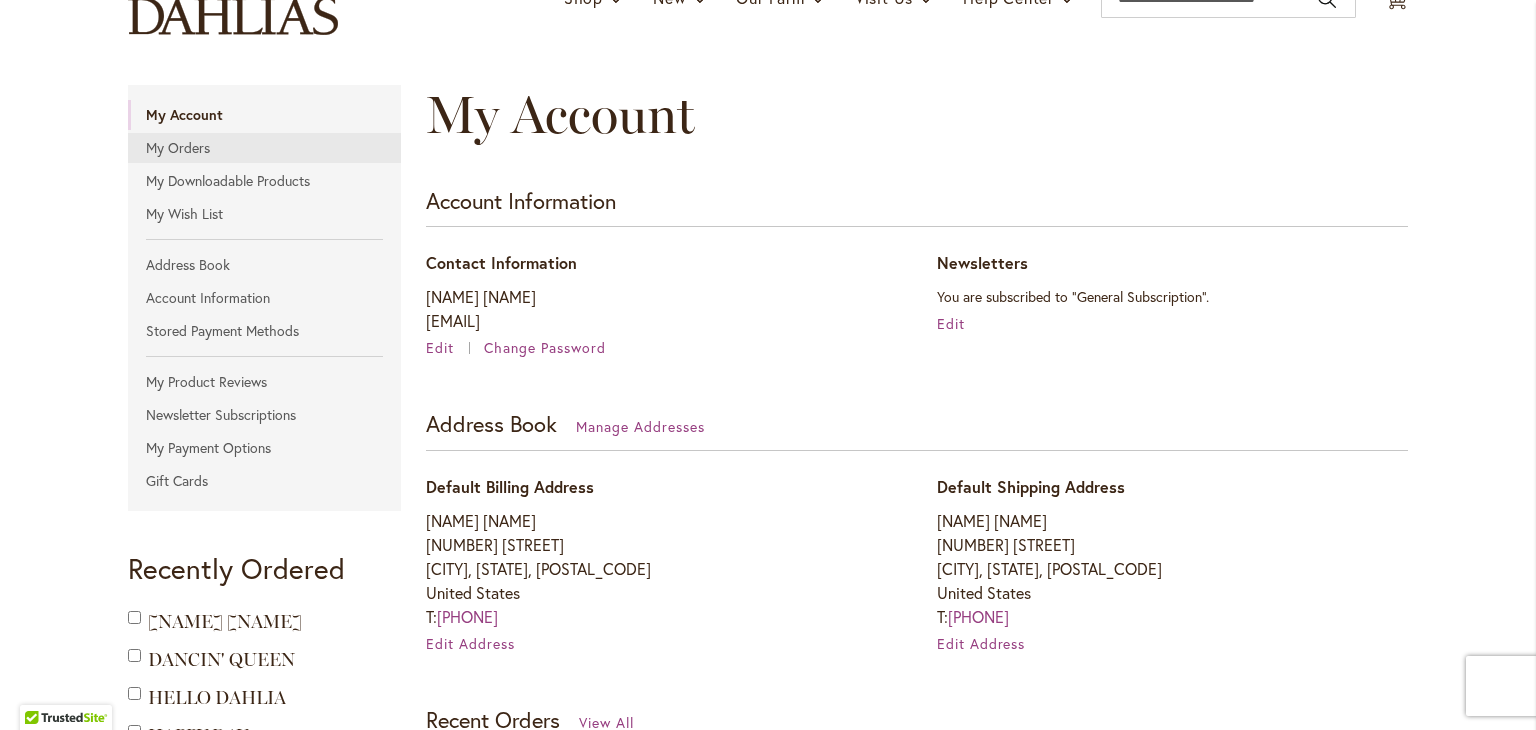 type on "**********" 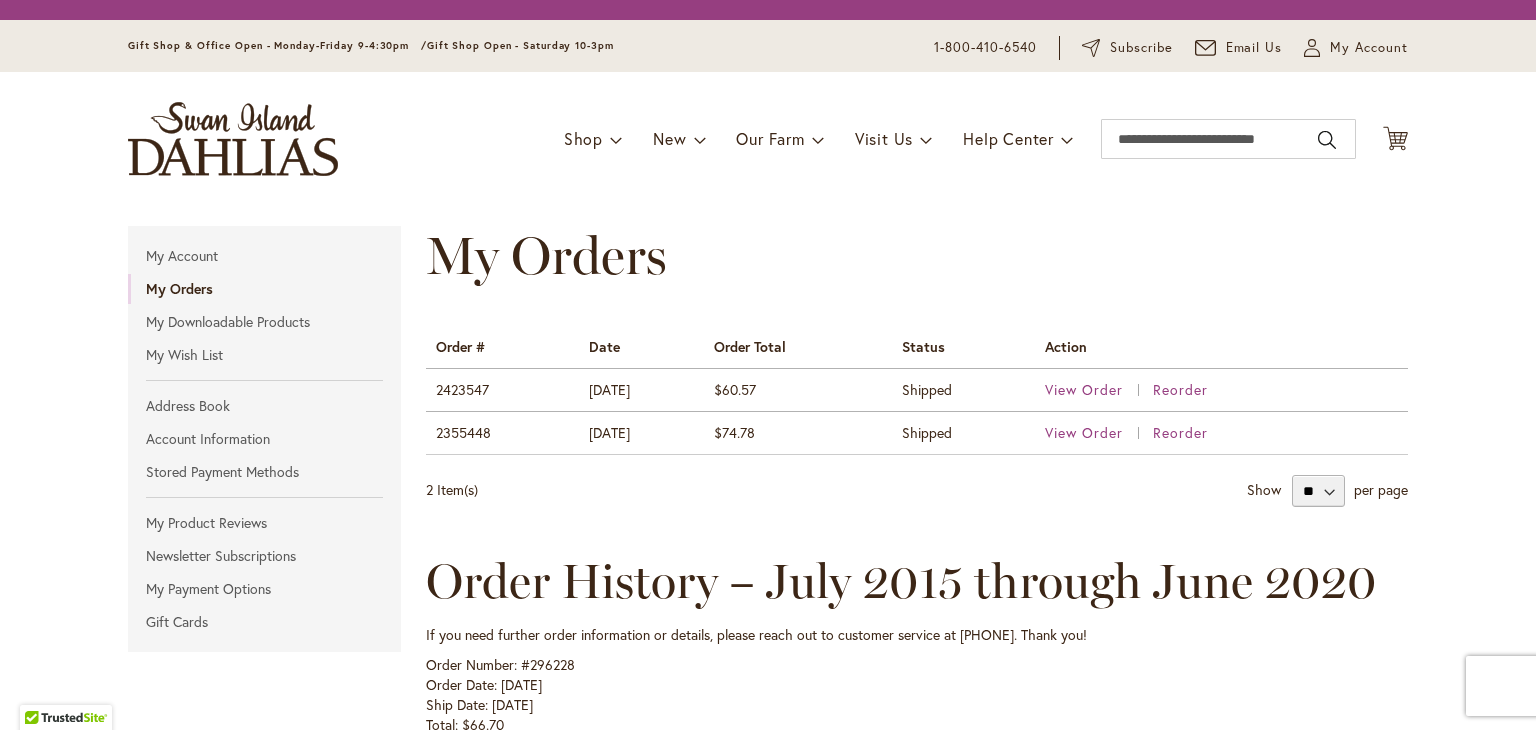 scroll, scrollTop: 0, scrollLeft: 0, axis: both 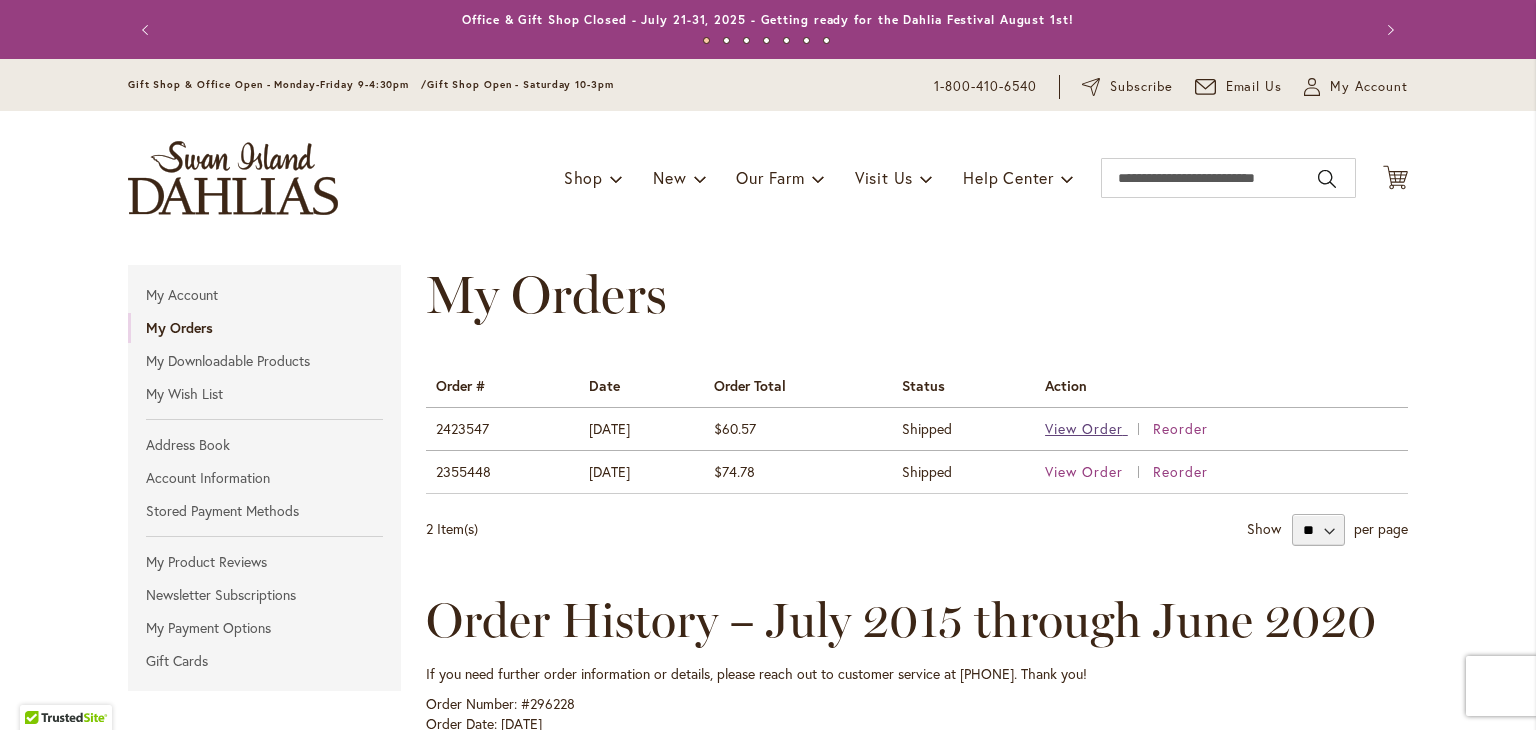 type on "**********" 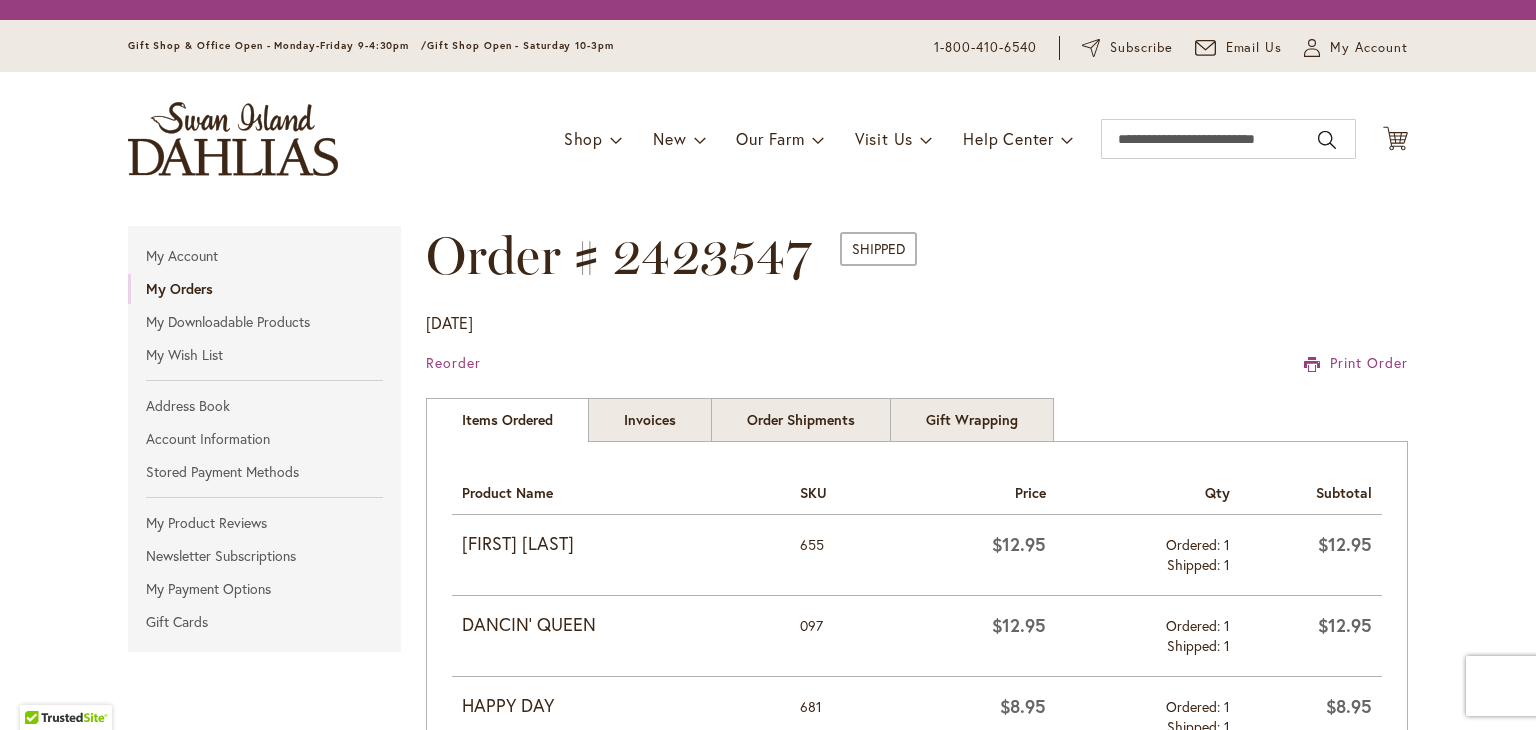 scroll, scrollTop: 0, scrollLeft: 0, axis: both 